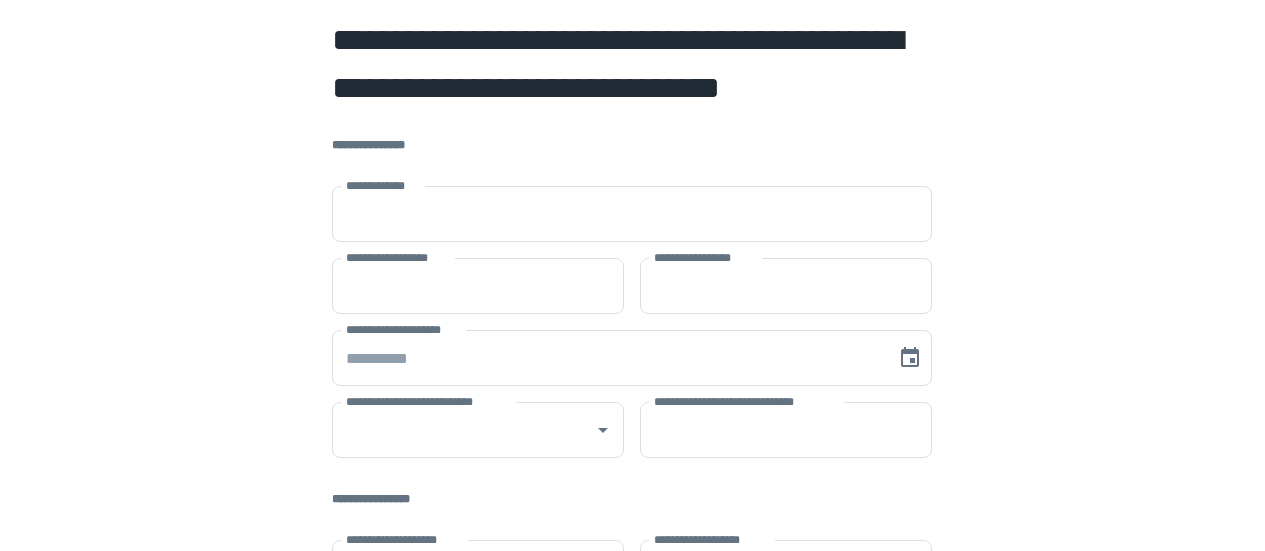 scroll, scrollTop: 0, scrollLeft: 0, axis: both 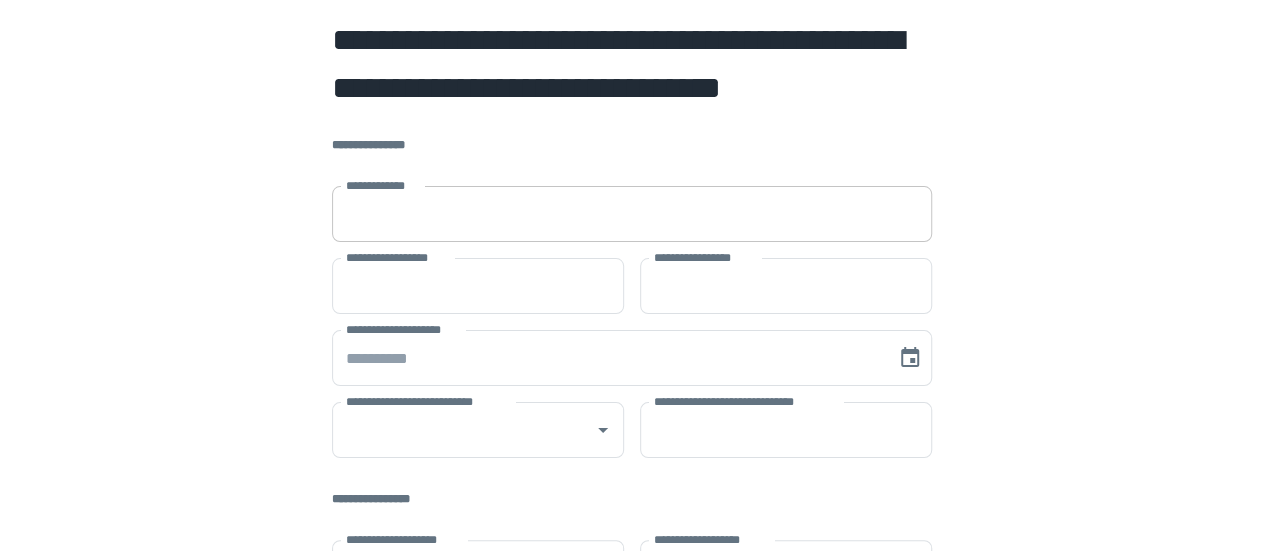 click on "**********" at bounding box center [632, 214] 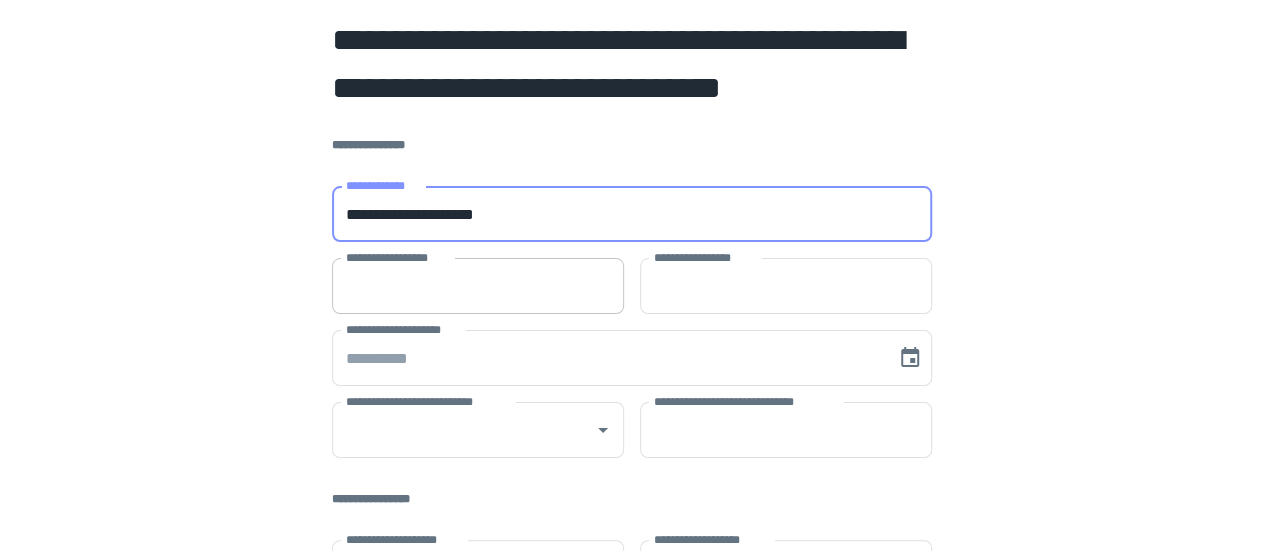 type on "**********" 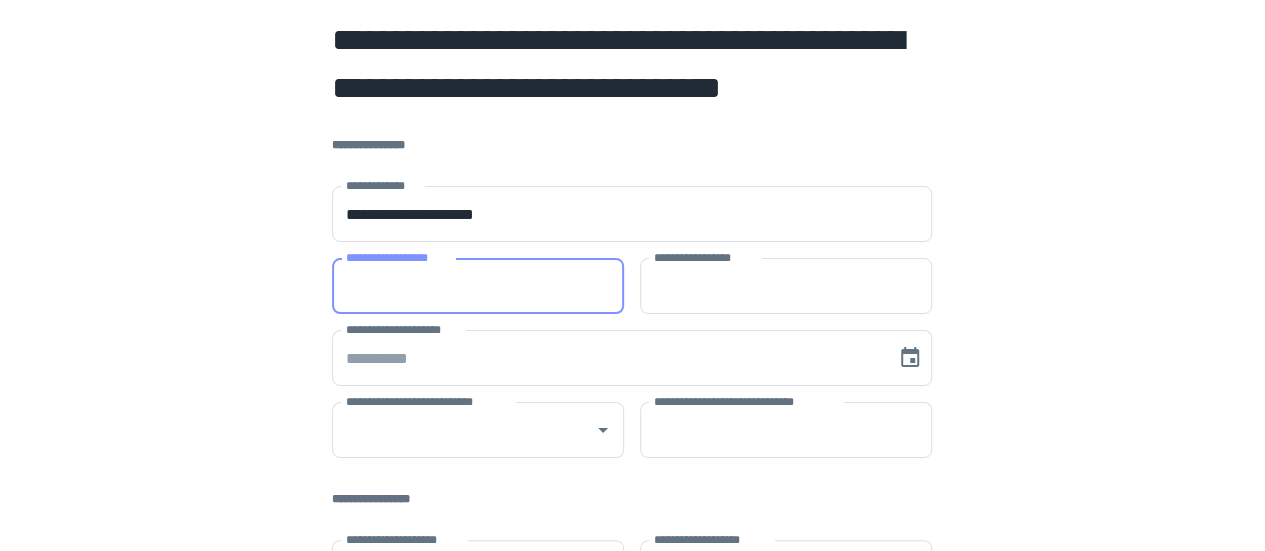click on "**********" at bounding box center [478, 286] 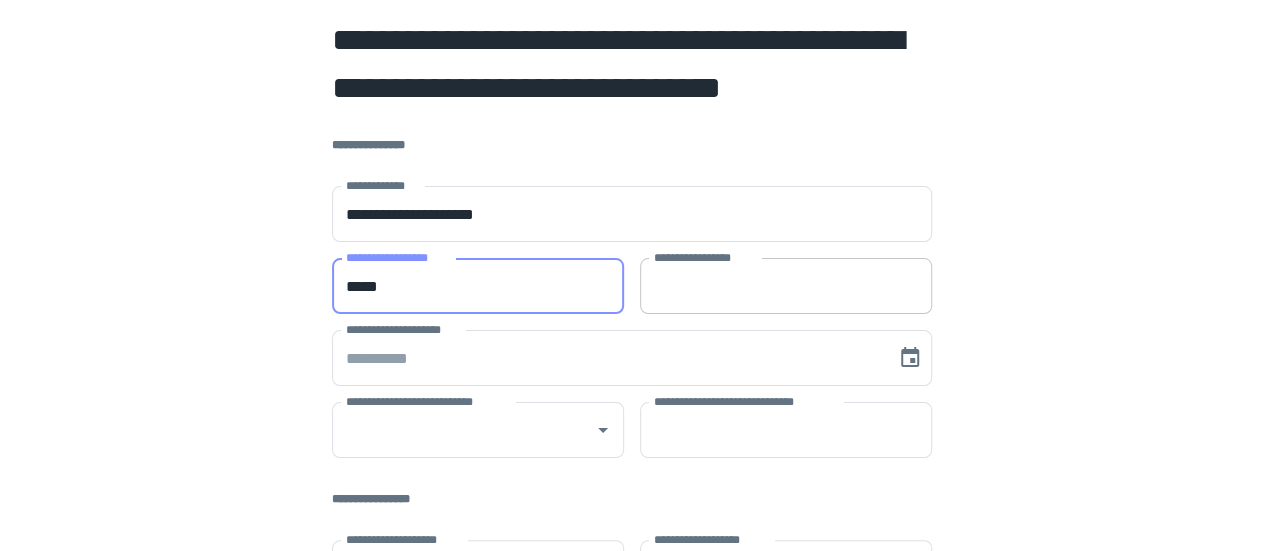 type on "*****" 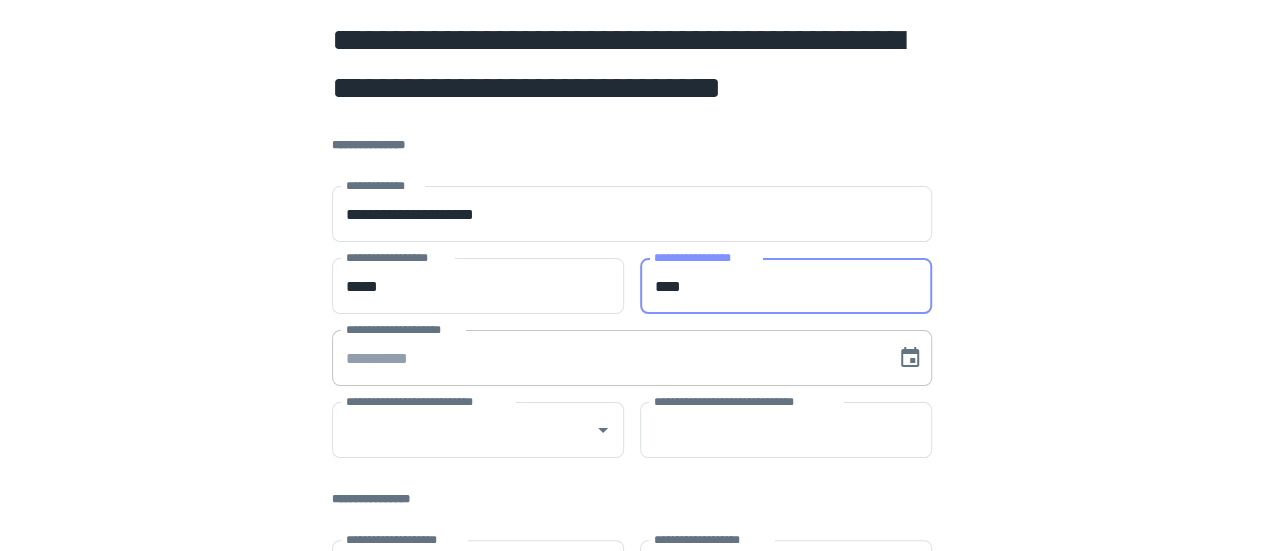 type on "****" 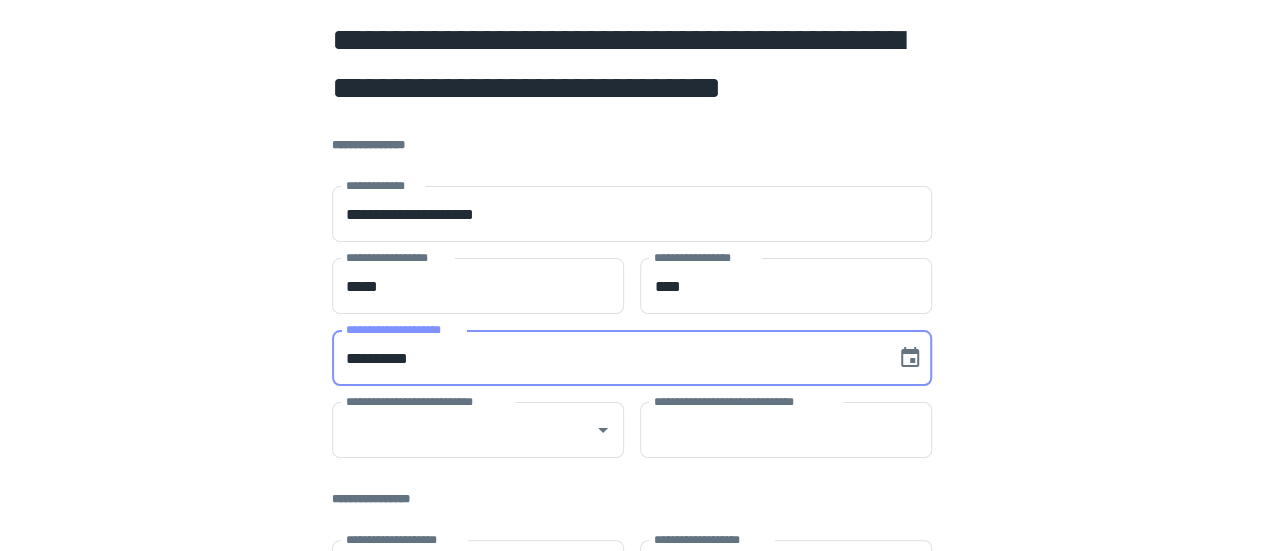 click on "**********" at bounding box center [607, 358] 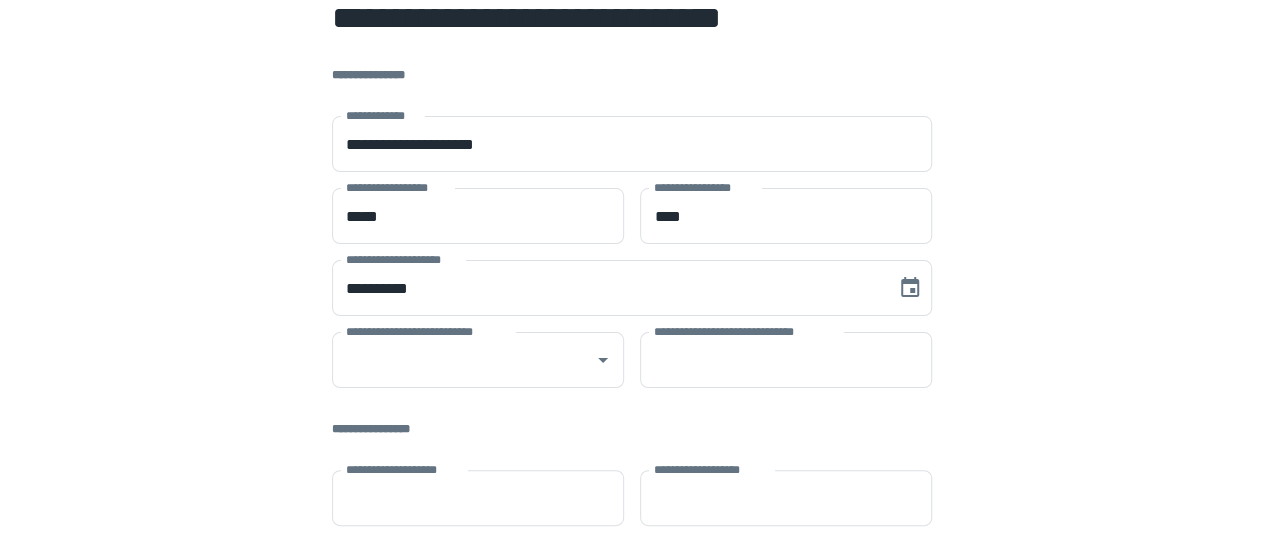 scroll, scrollTop: 100, scrollLeft: 0, axis: vertical 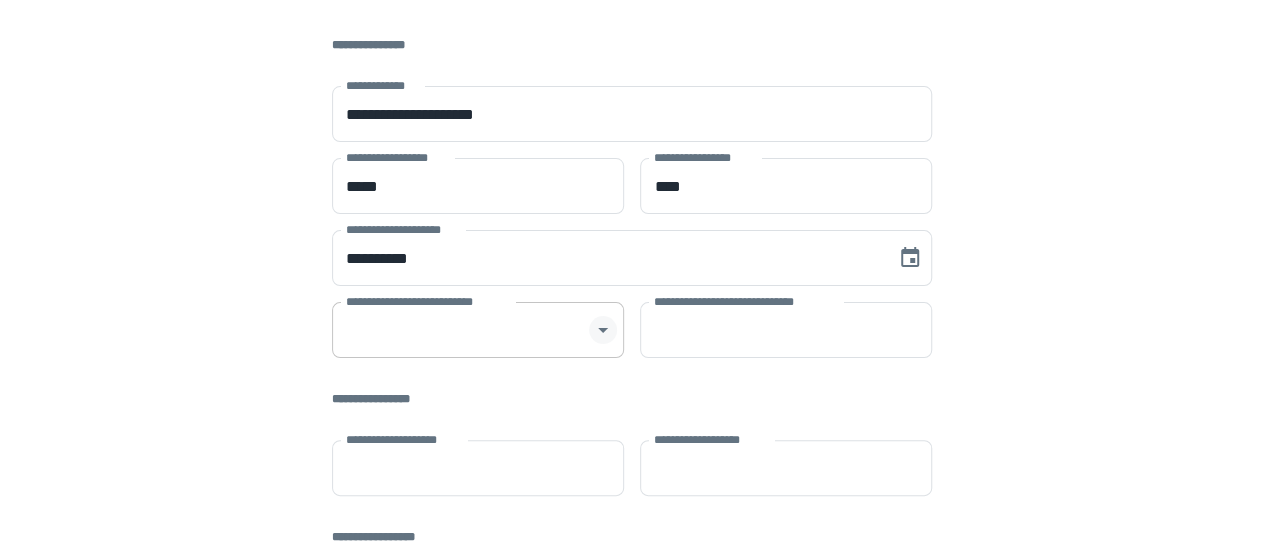 click 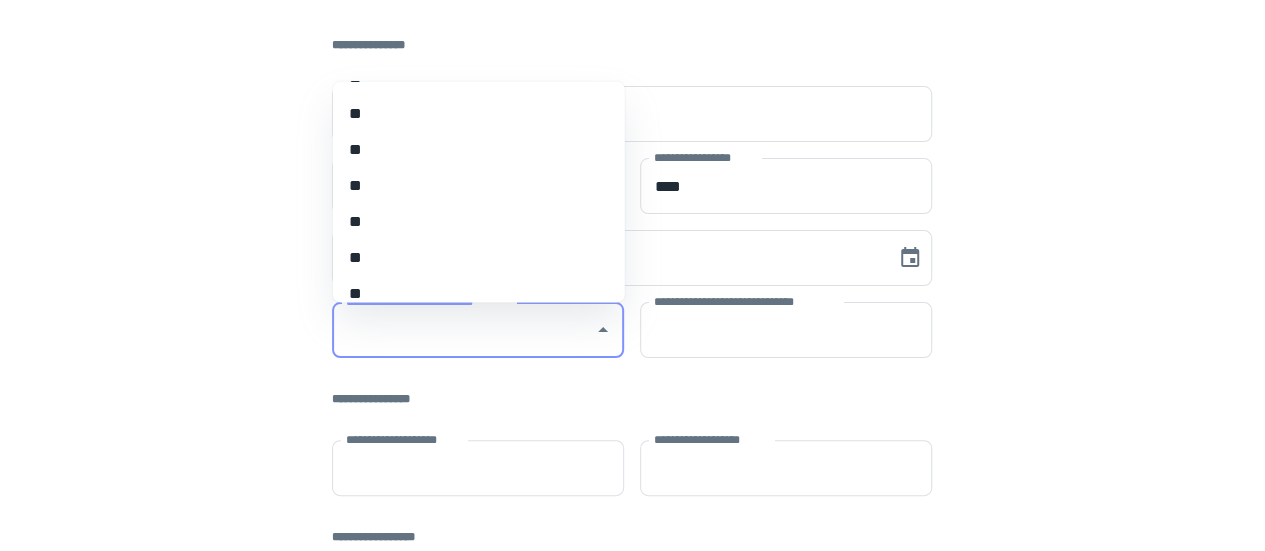 scroll, scrollTop: 770, scrollLeft: 0, axis: vertical 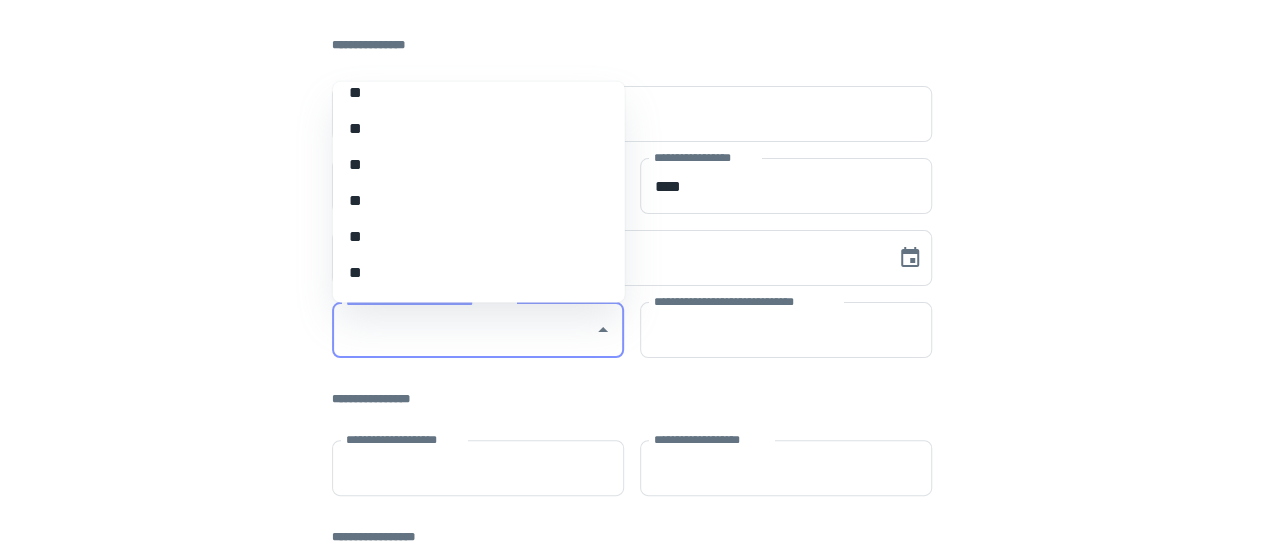 click on "**" at bounding box center [471, 238] 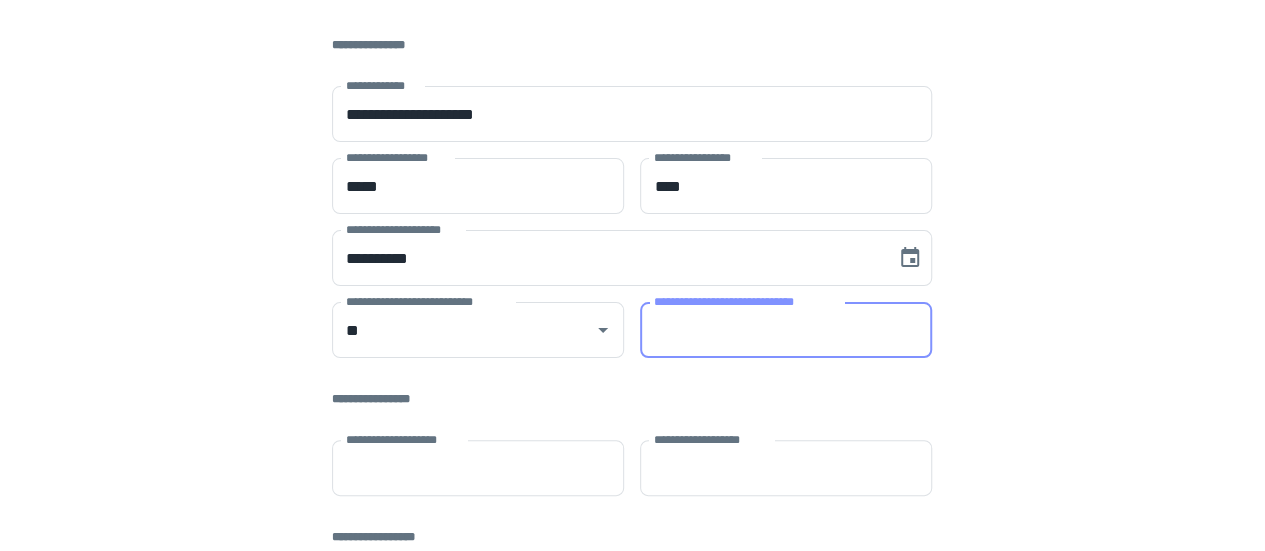 click on "**********" at bounding box center (786, 330) 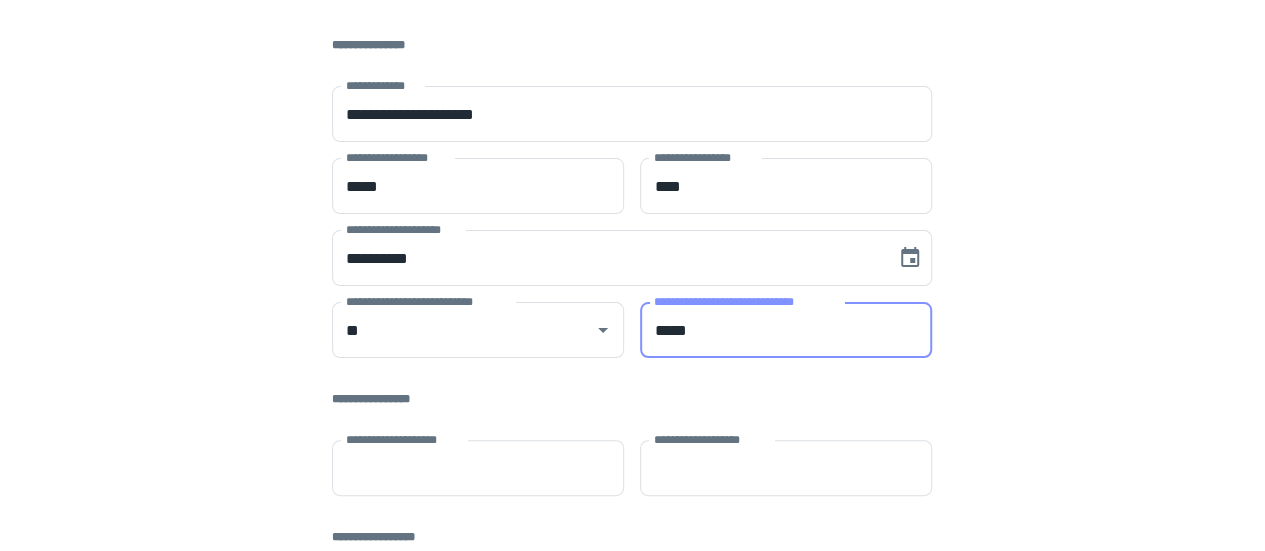 type on "*****" 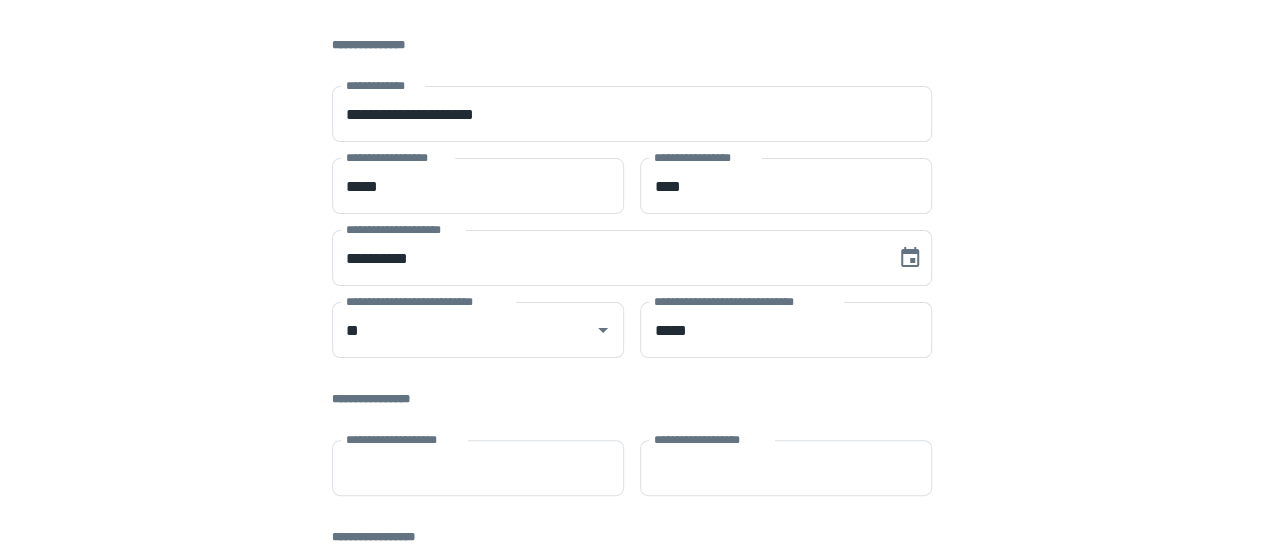 click on "**********" at bounding box center (632, 450) 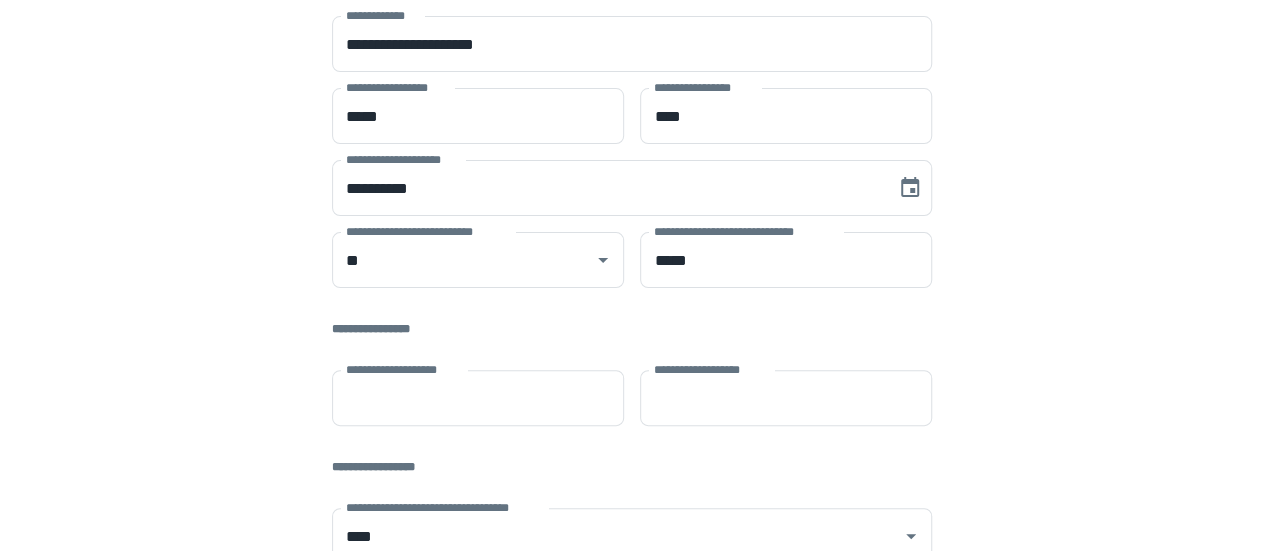 scroll, scrollTop: 200, scrollLeft: 0, axis: vertical 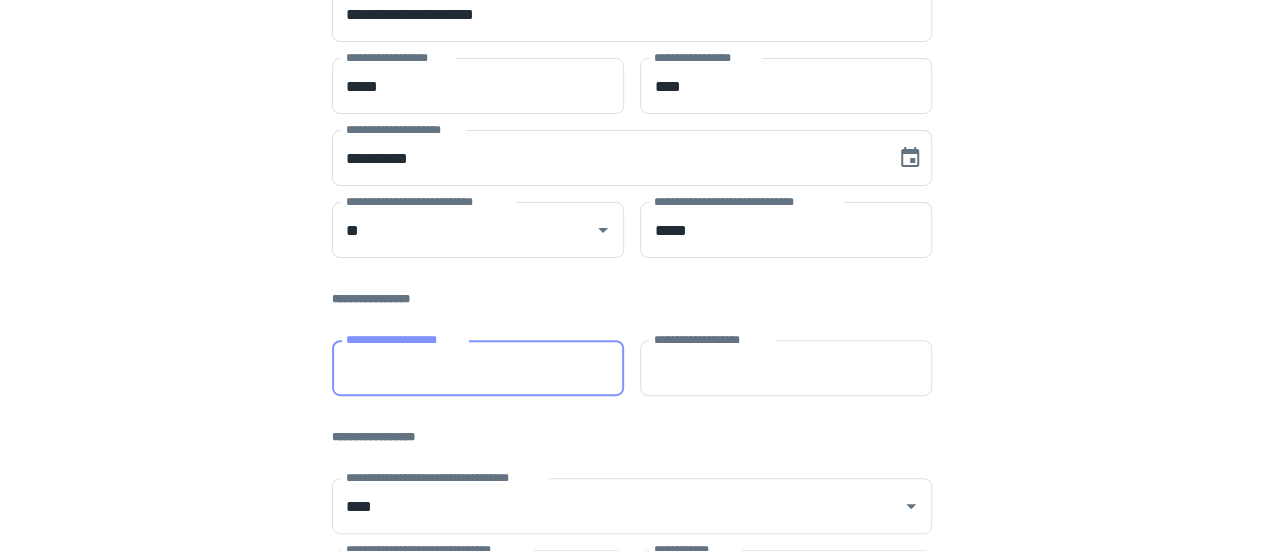 click on "**********" at bounding box center (478, 368) 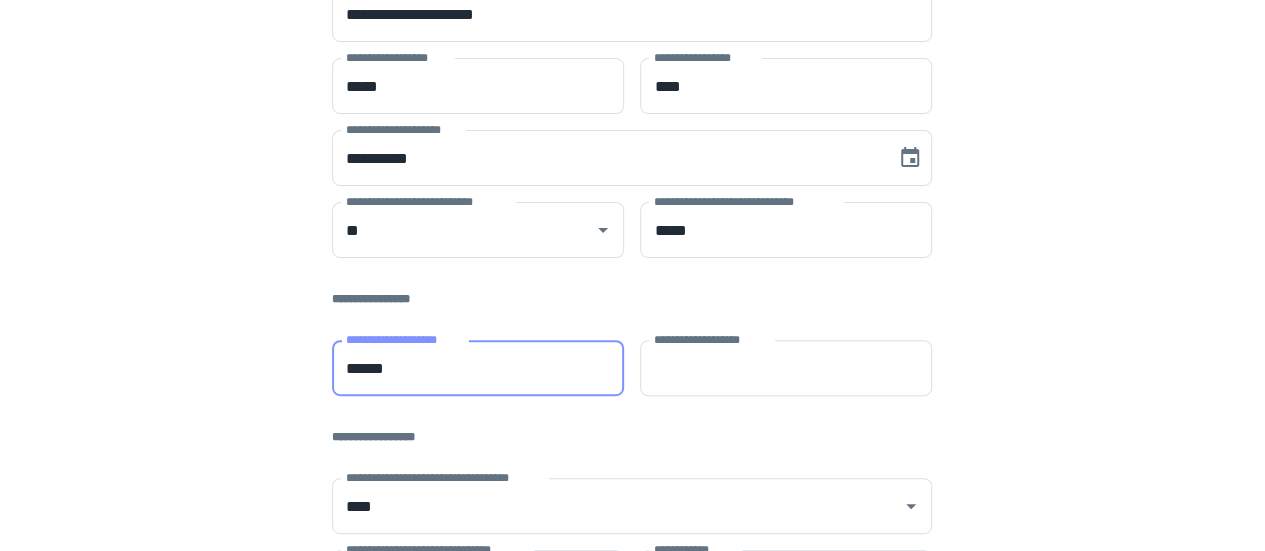 type on "******" 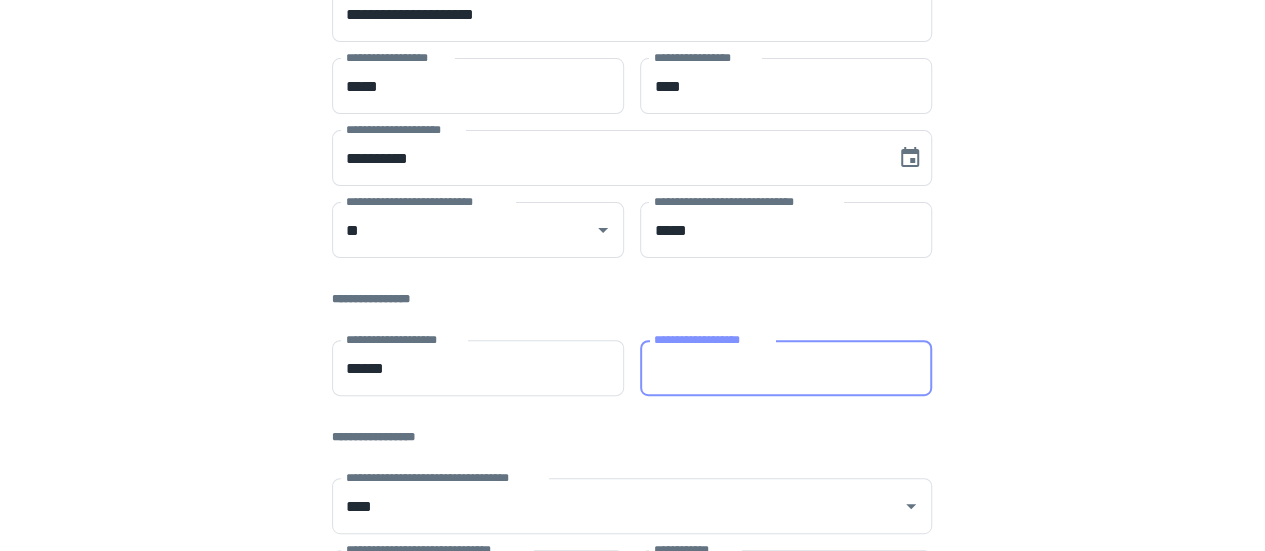click on "**********" at bounding box center [786, 368] 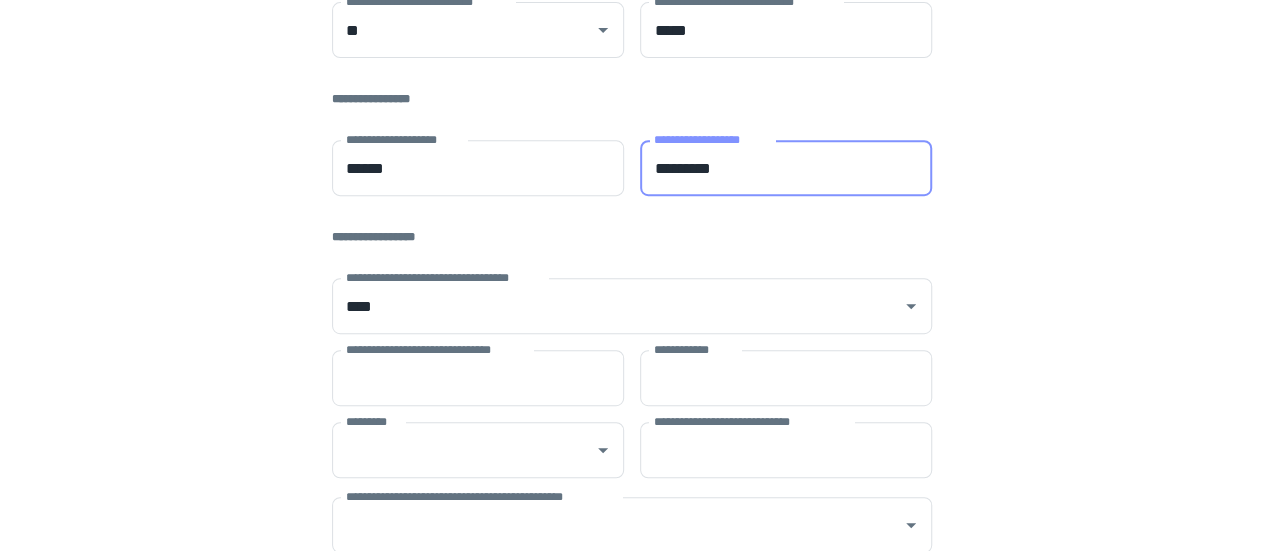 scroll, scrollTop: 500, scrollLeft: 0, axis: vertical 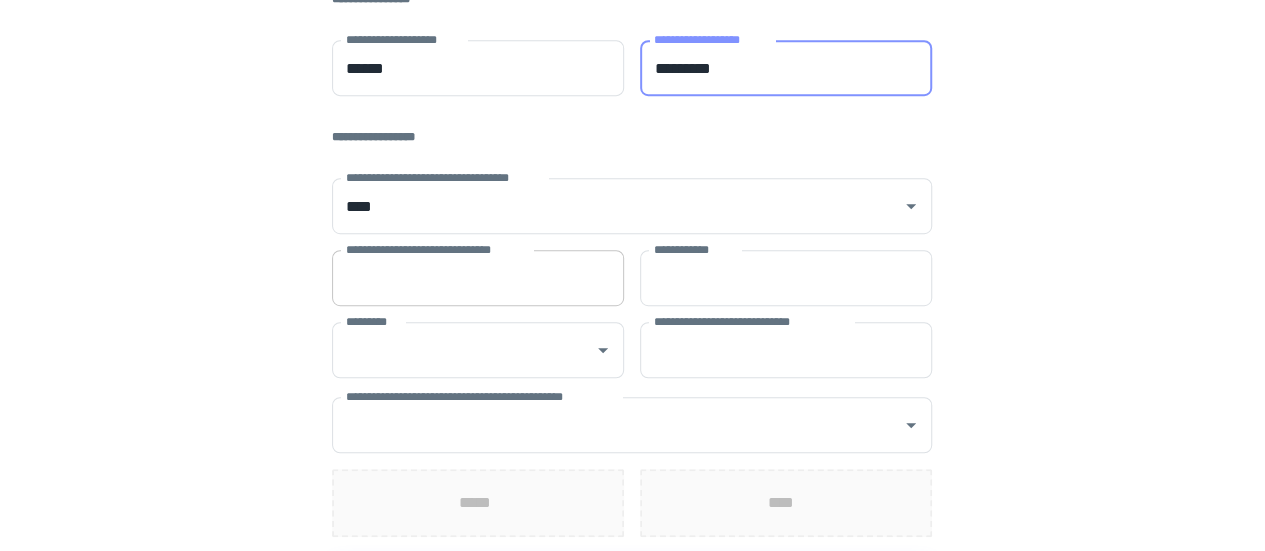 type on "*********" 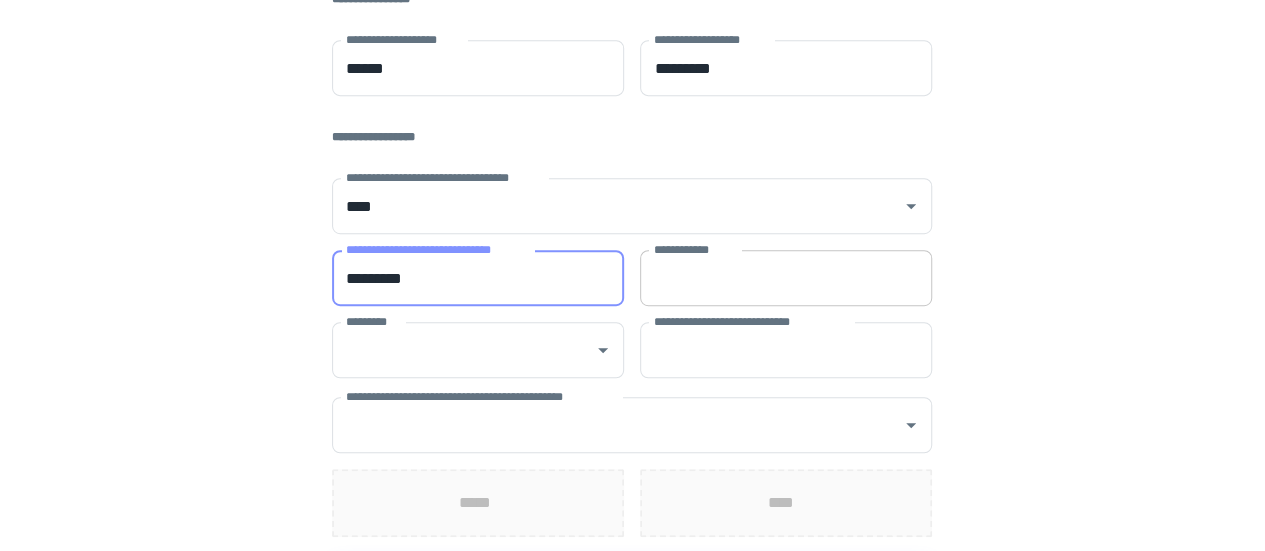 type on "*********" 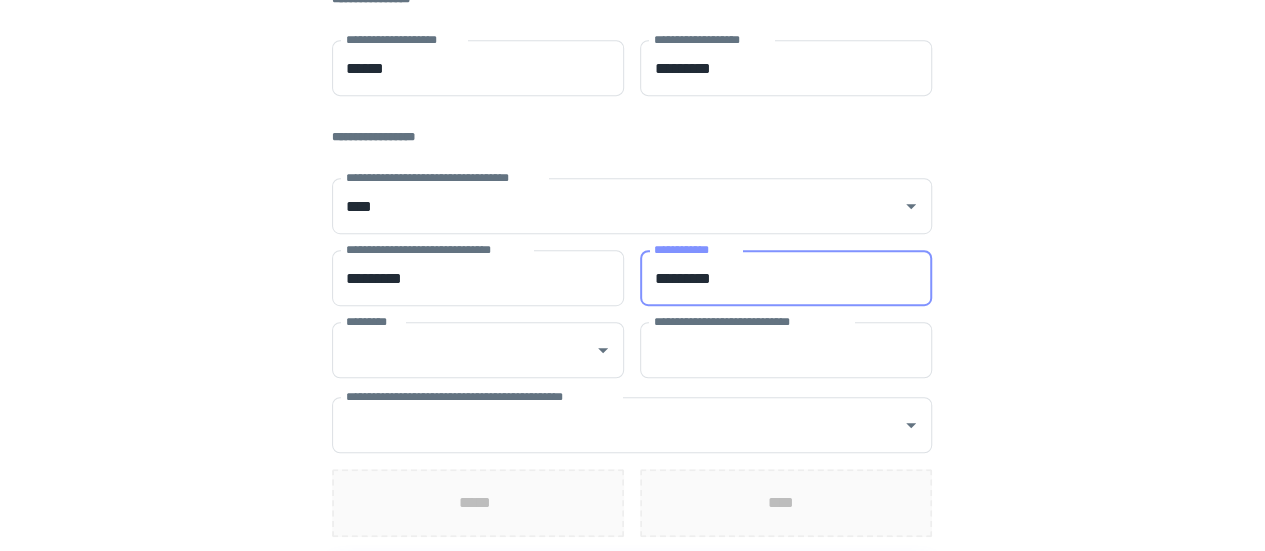 type on "*********" 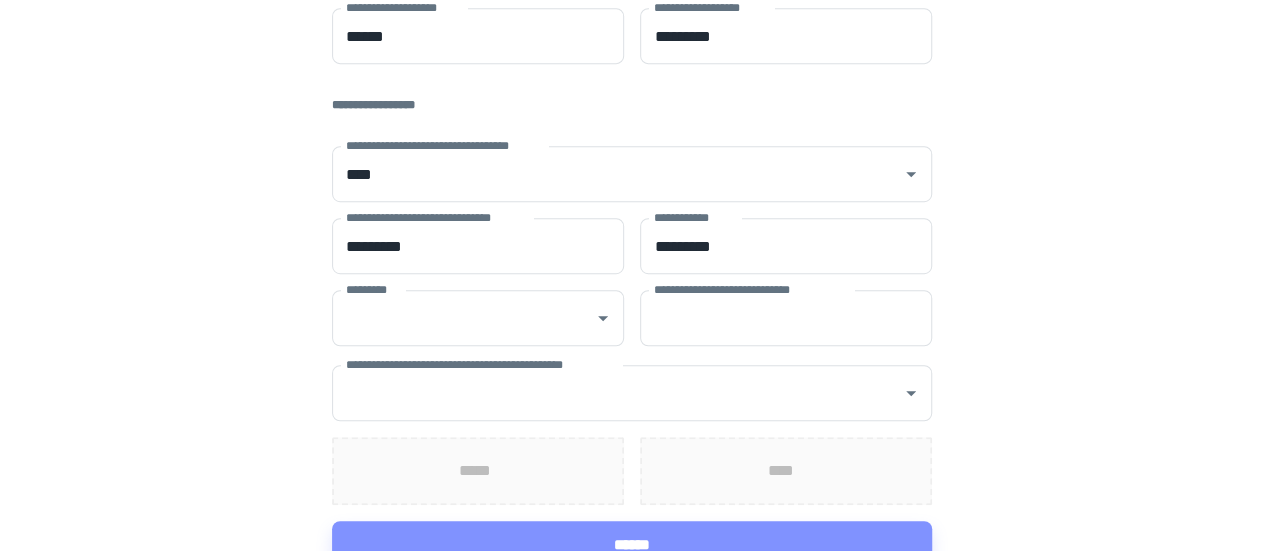 scroll, scrollTop: 550, scrollLeft: 0, axis: vertical 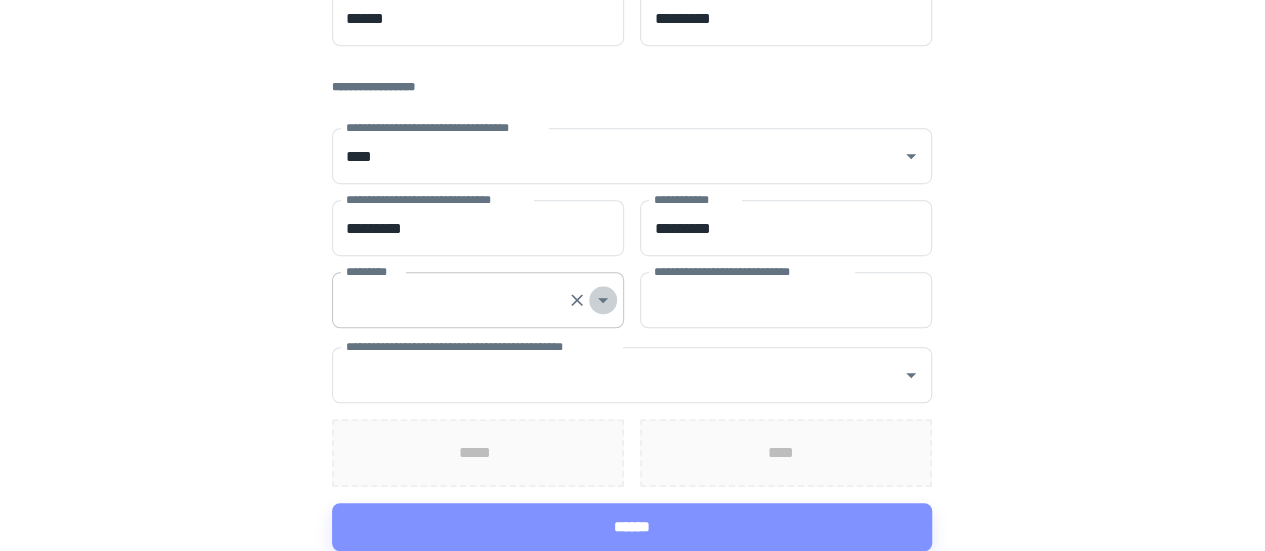 click 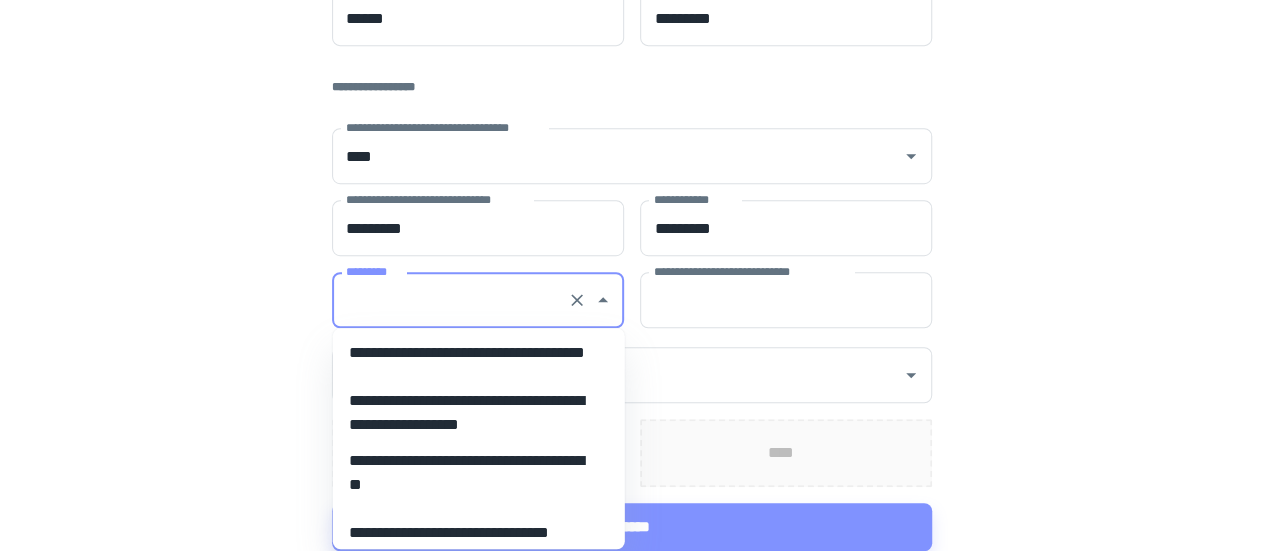 scroll, scrollTop: 800, scrollLeft: 0, axis: vertical 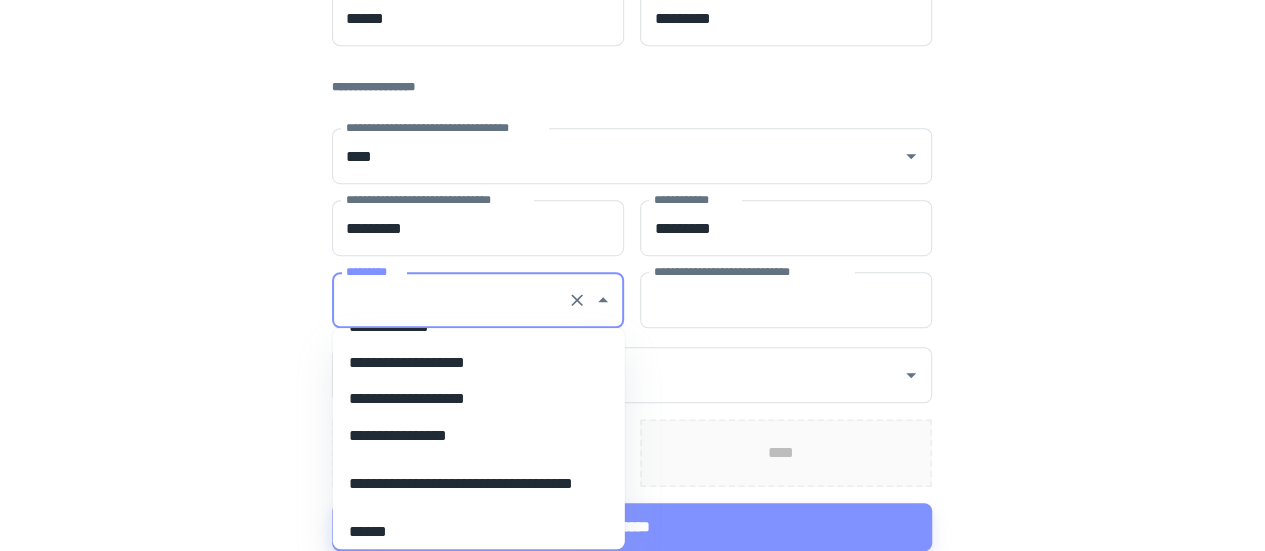 click on "**********" at bounding box center [471, 483] 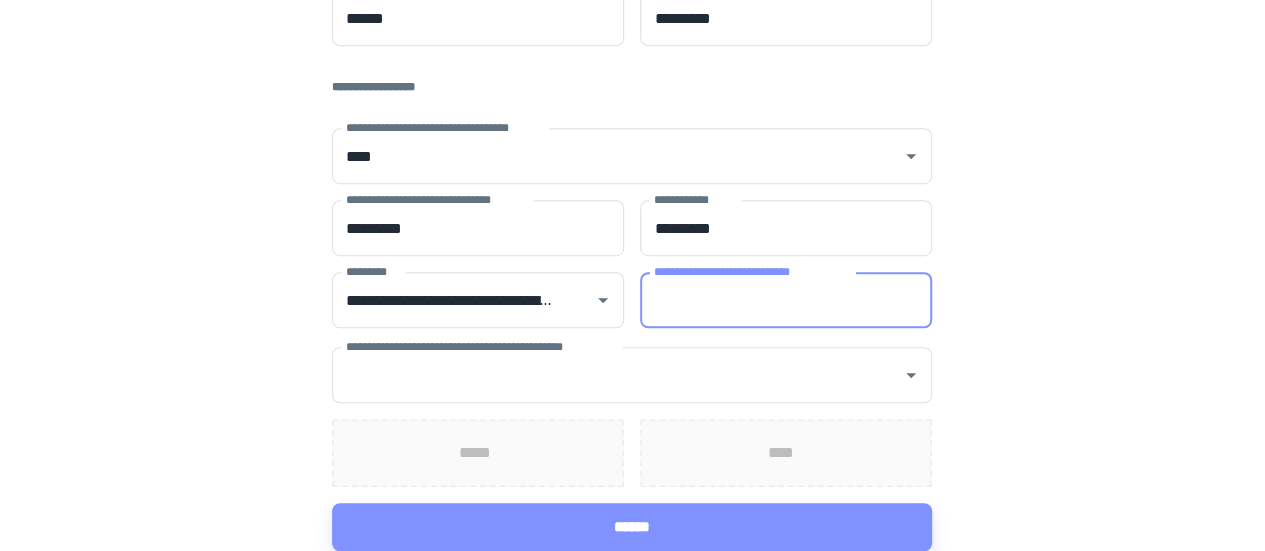 click on "**********" at bounding box center (786, 300) 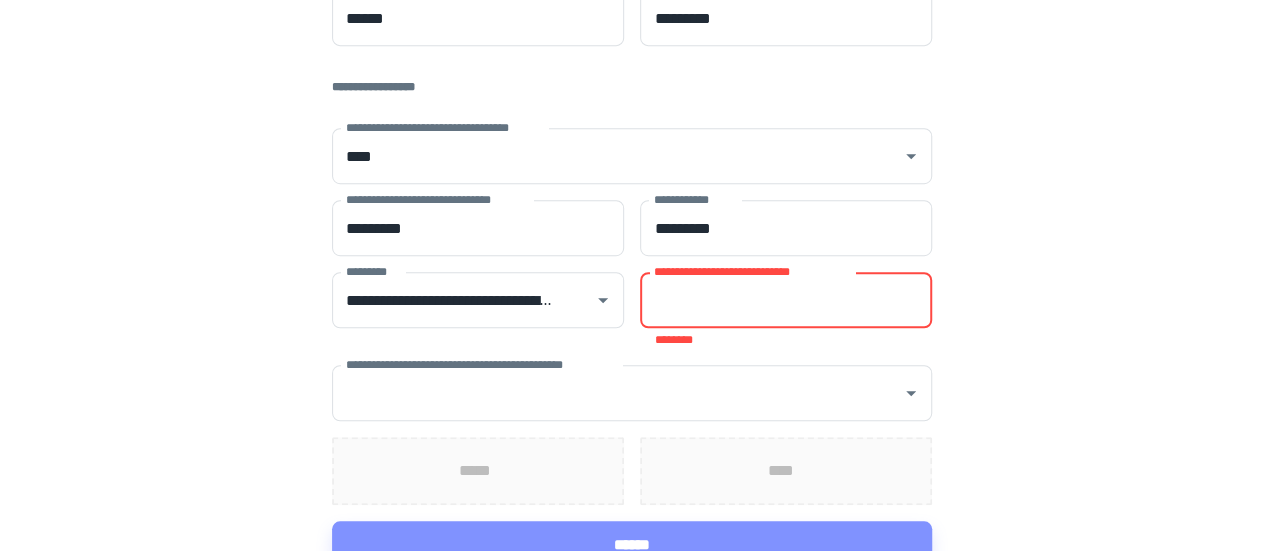 click on "**********" at bounding box center [786, 300] 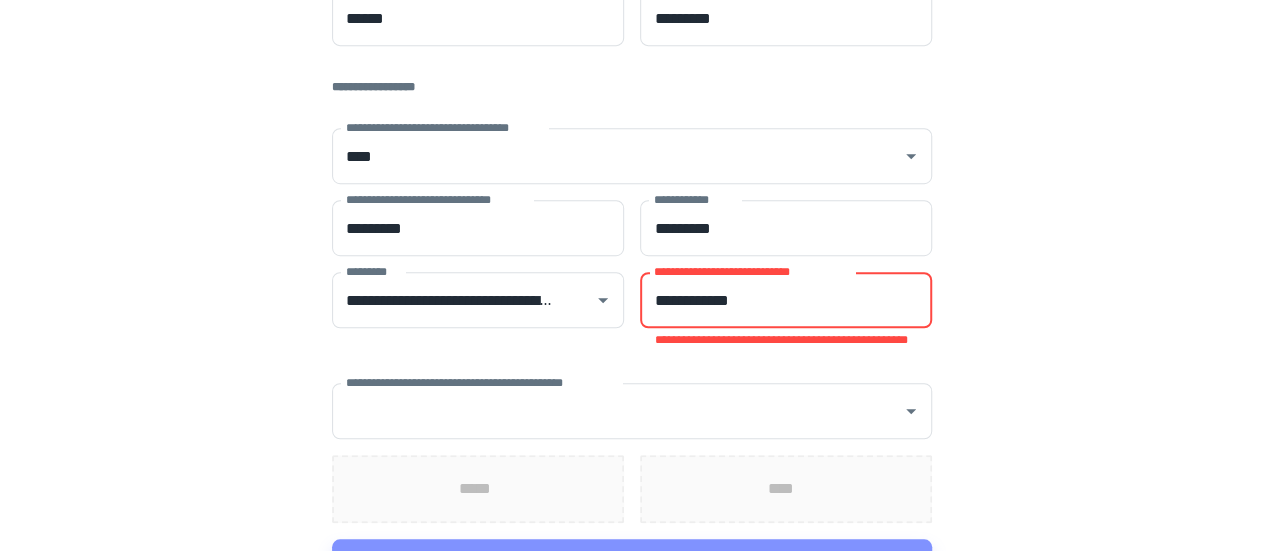 click on "**********" at bounding box center [632, 18] 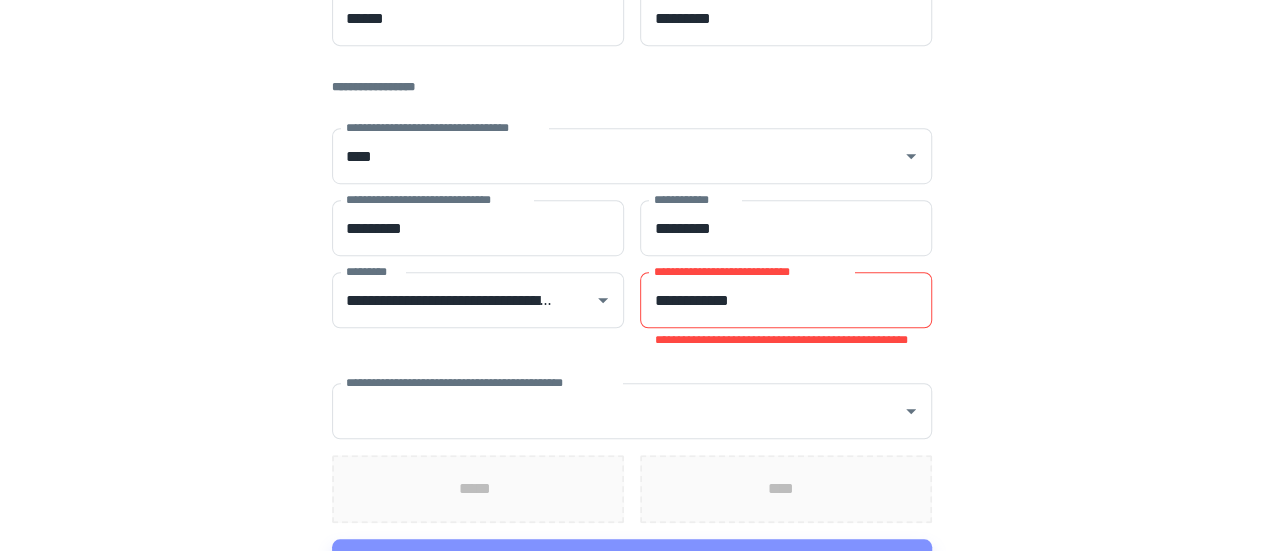 click on "**********" at bounding box center (786, 300) 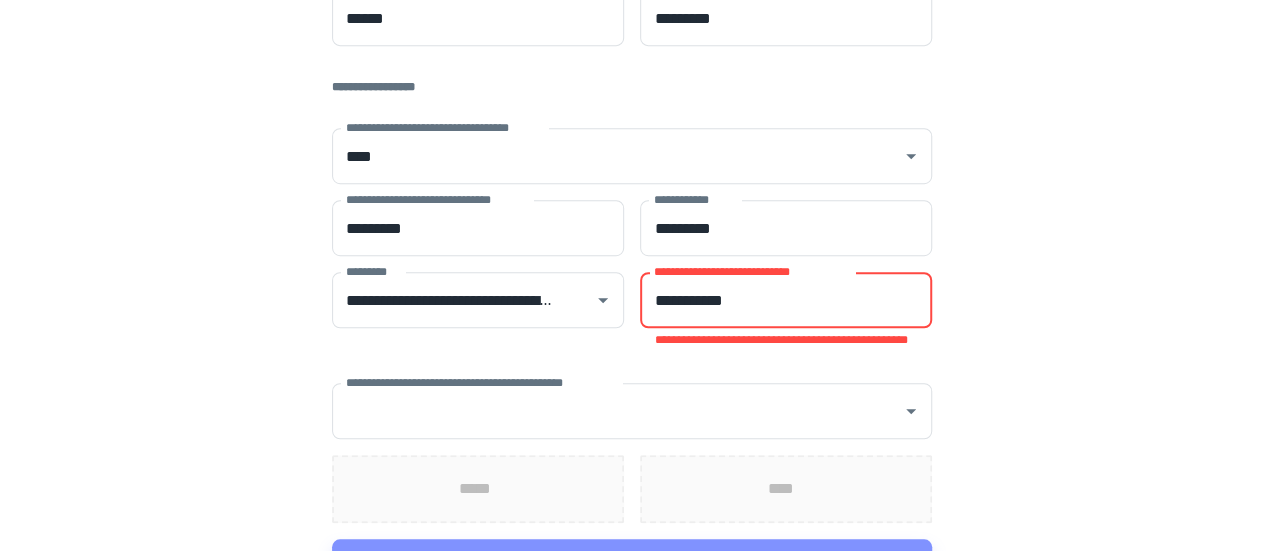 click on "**********" at bounding box center (786, 300) 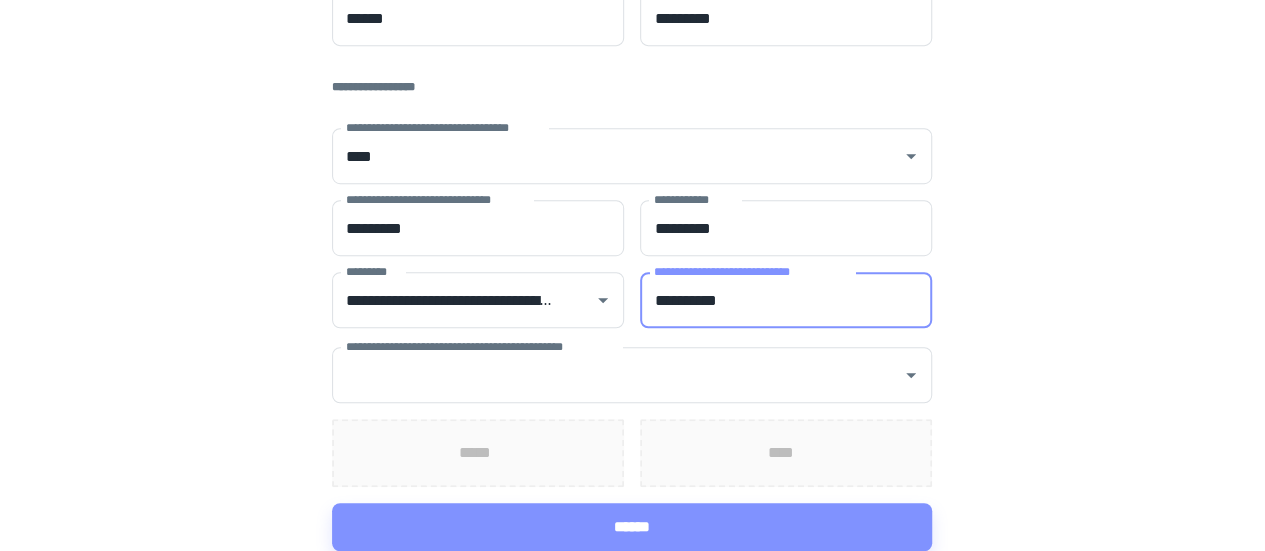 type on "**********" 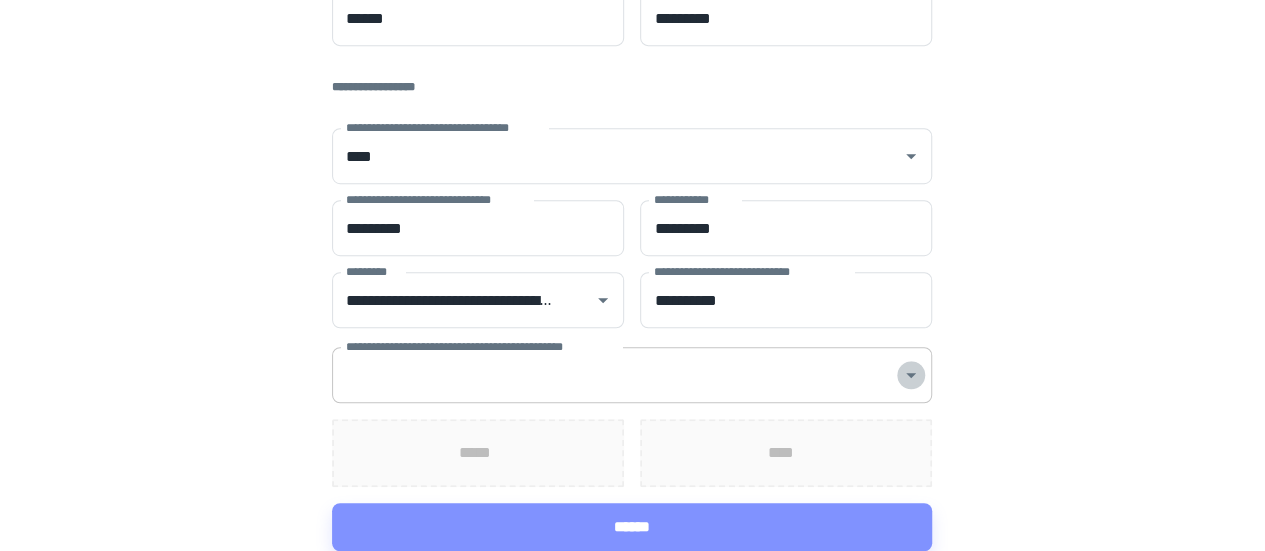 click 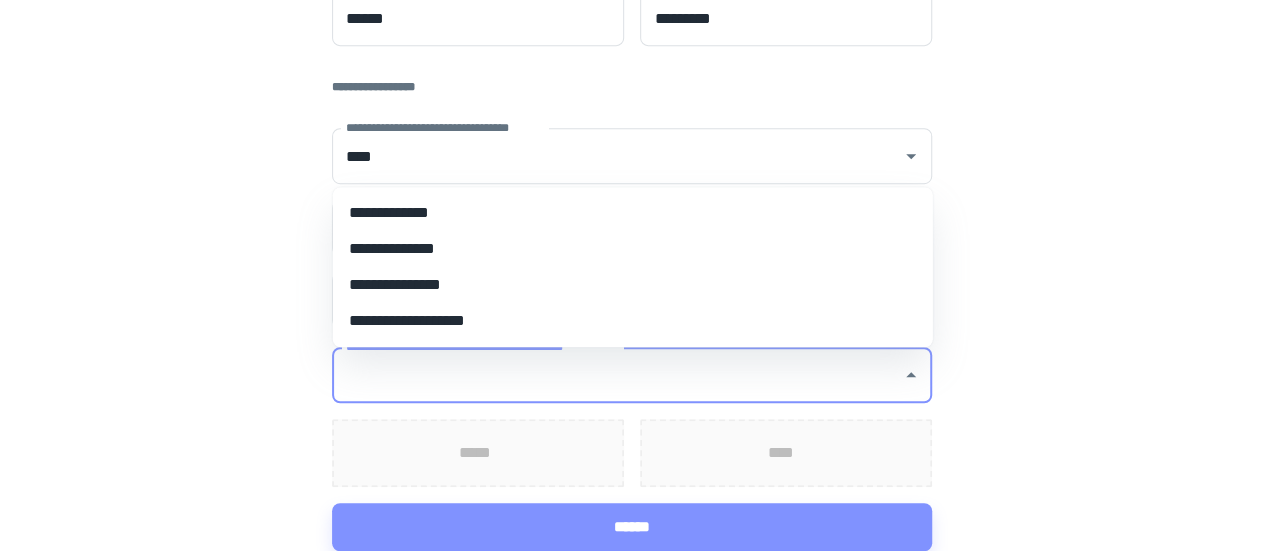 click on "**********" at bounding box center (633, 213) 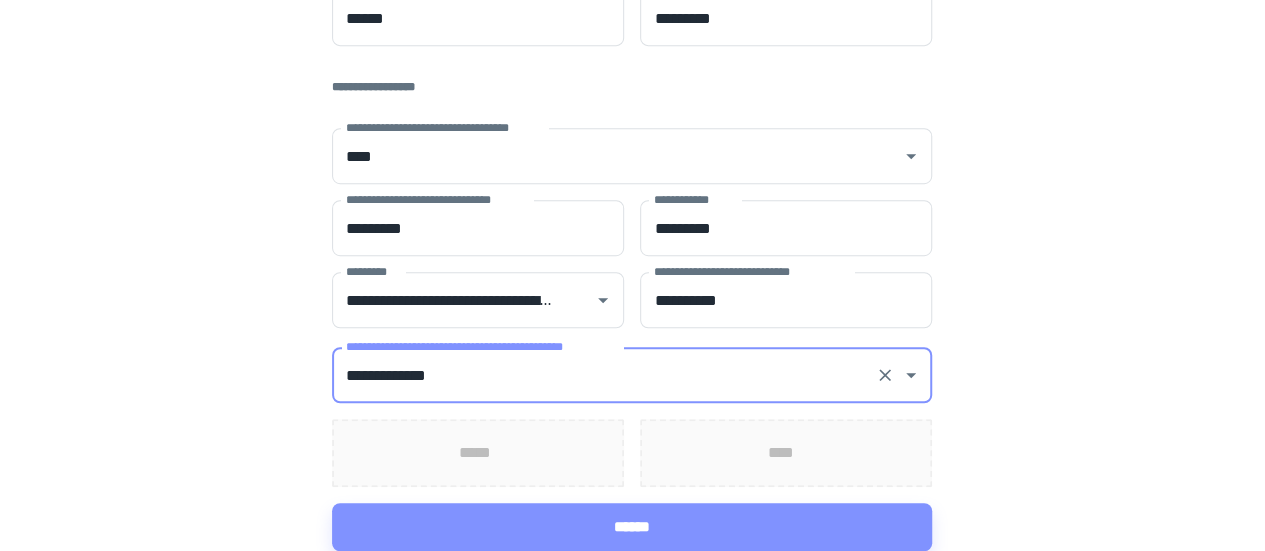 click on "**********" at bounding box center (632, 0) 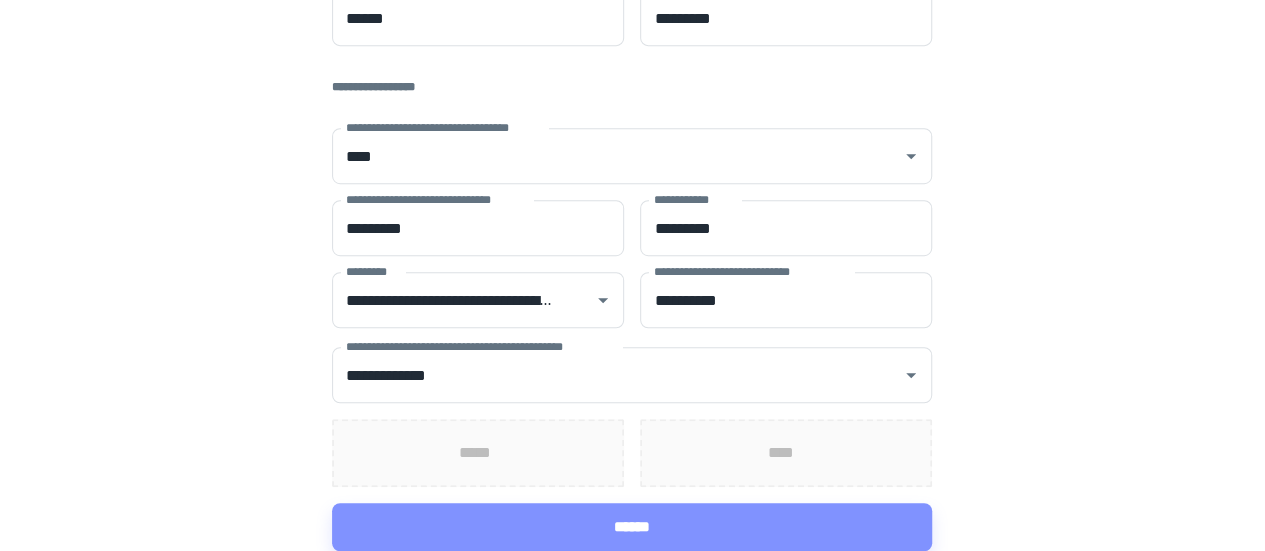 click on "*****" at bounding box center [478, 453] 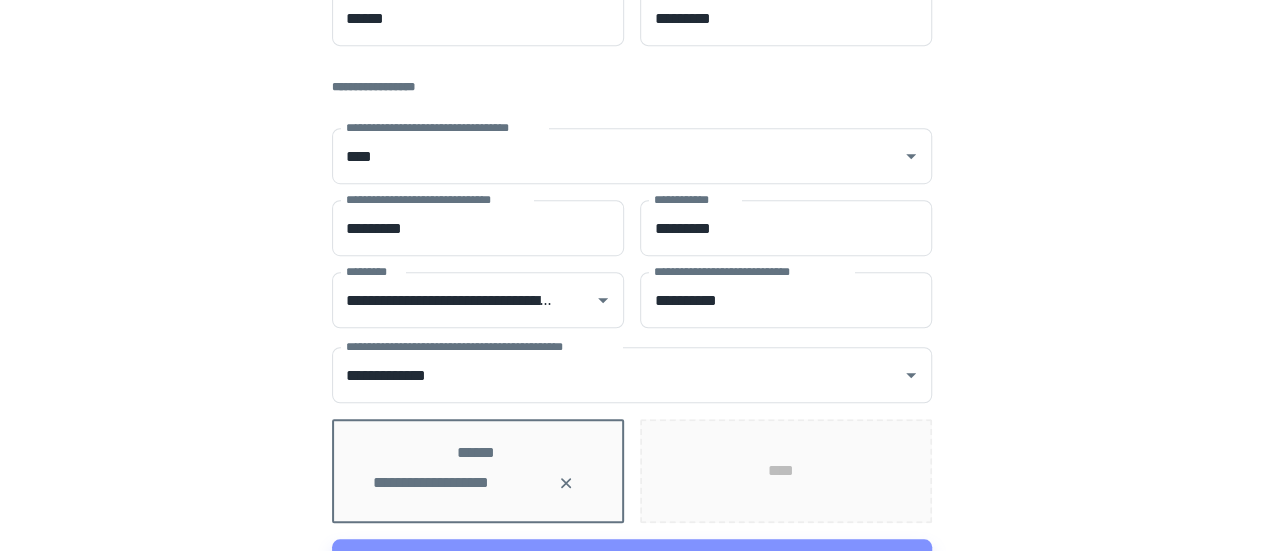 scroll, scrollTop: 586, scrollLeft: 0, axis: vertical 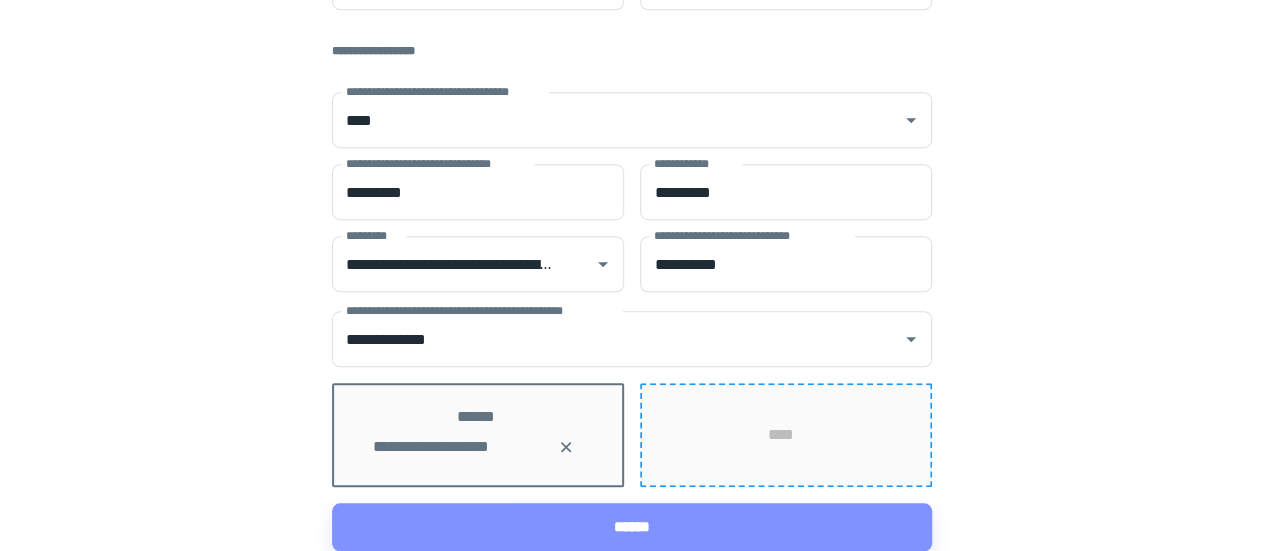 click on "****" at bounding box center (786, 435) 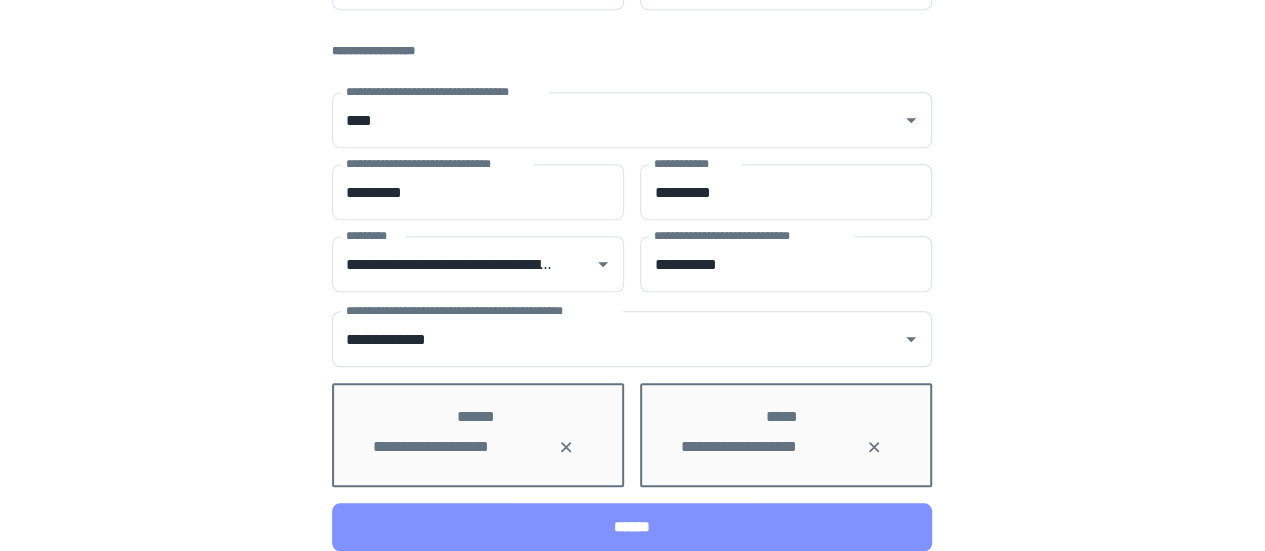 click on "******" at bounding box center (632, 527) 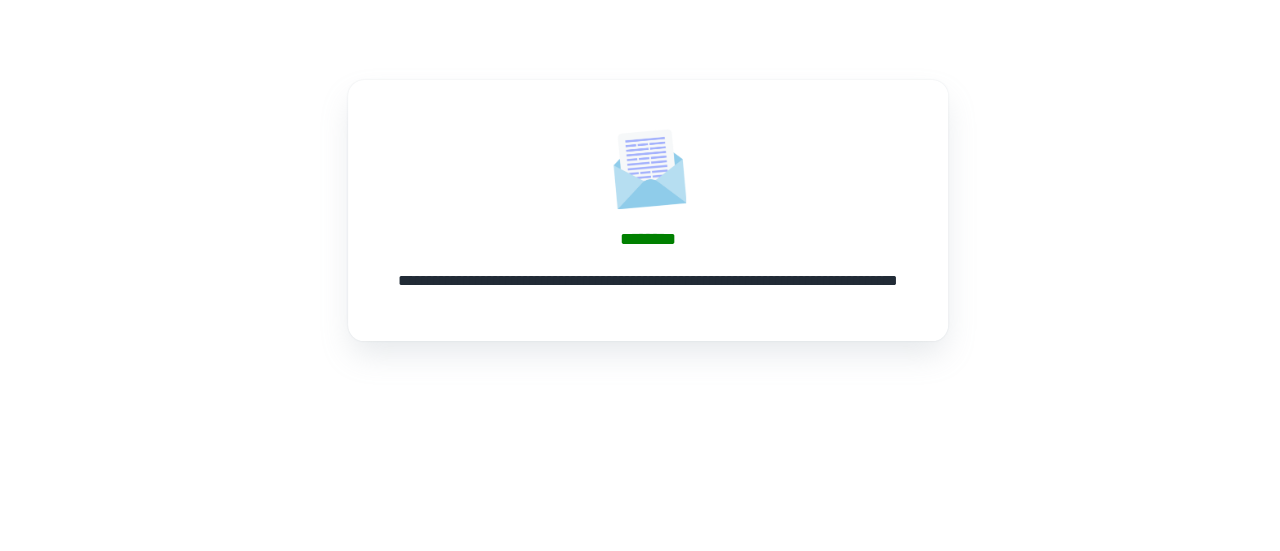 scroll, scrollTop: 0, scrollLeft: 0, axis: both 